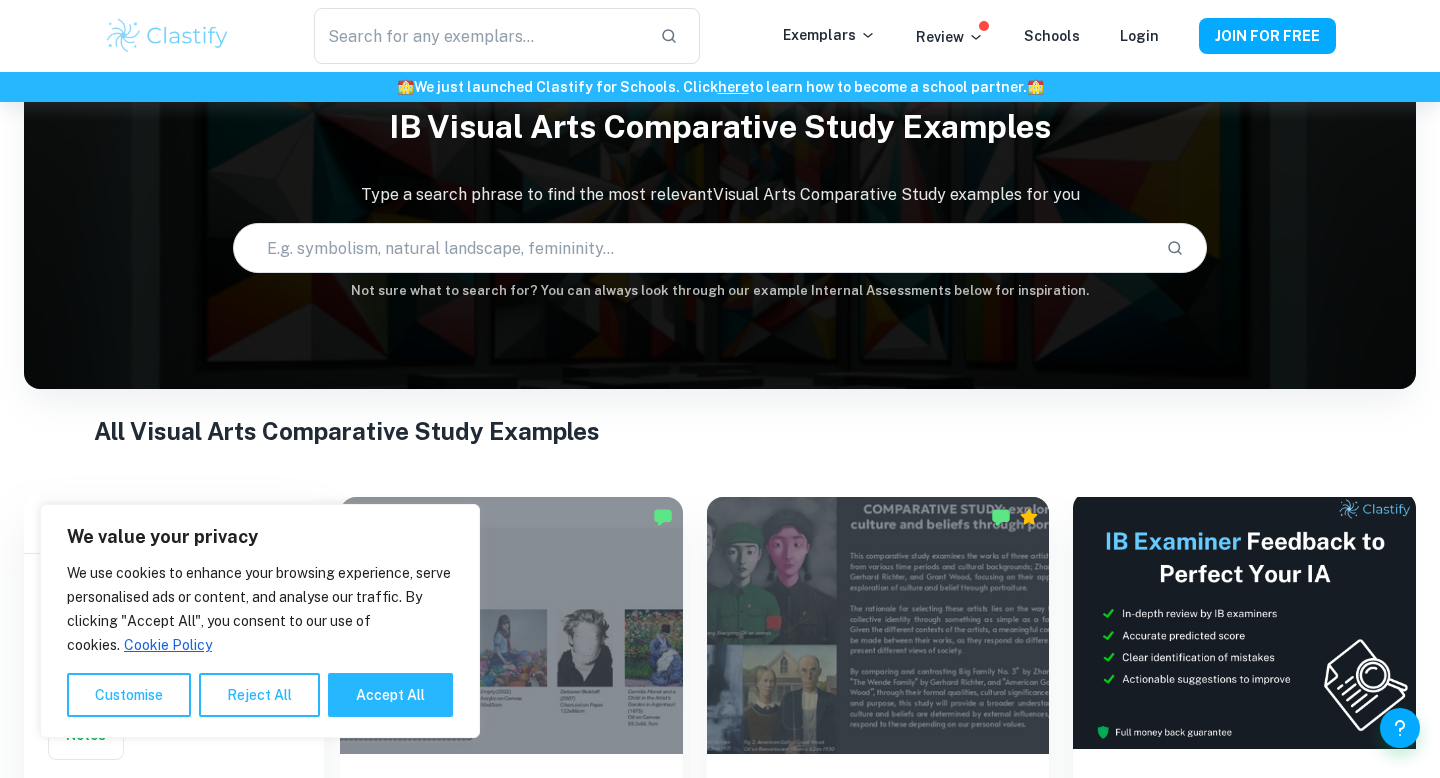scroll, scrollTop: 227, scrollLeft: 0, axis: vertical 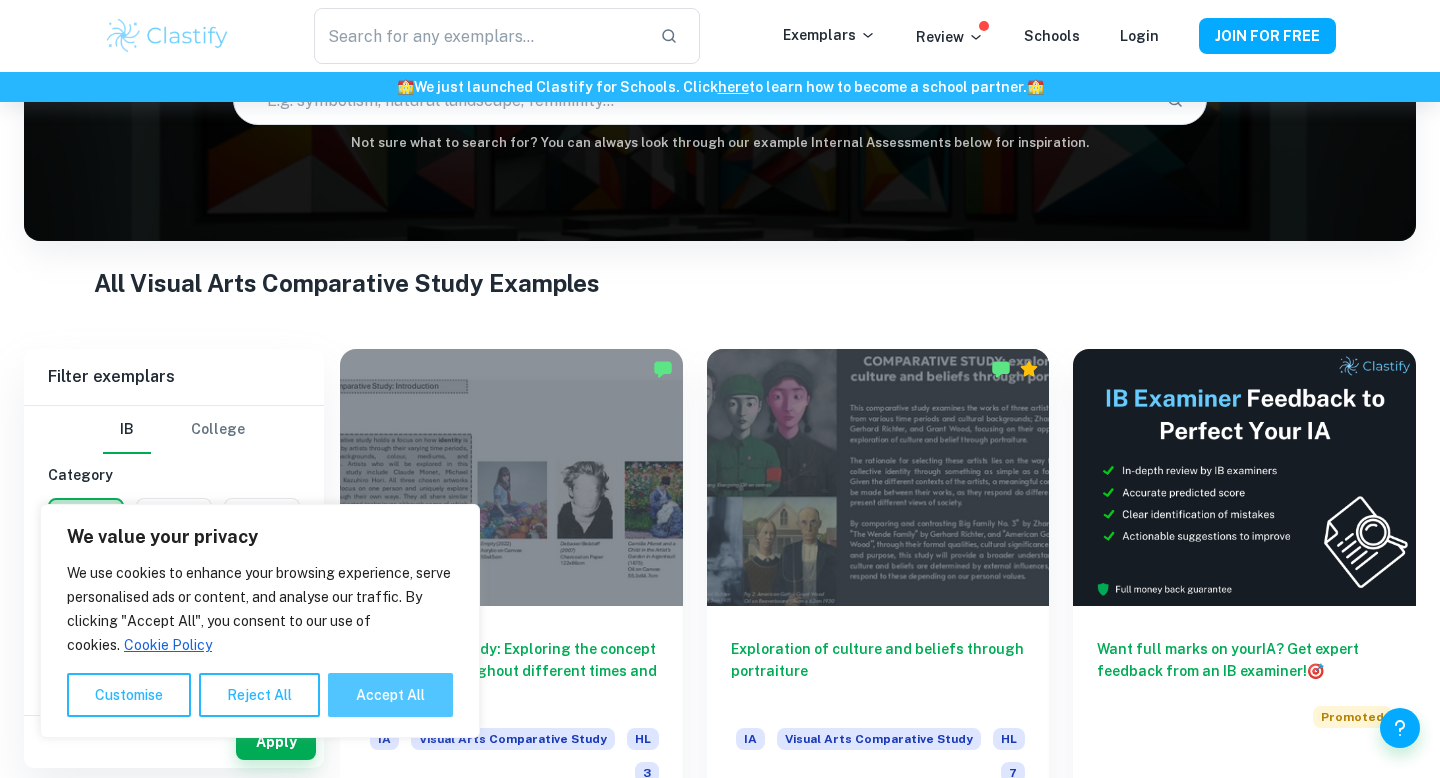 click on "Accept All" at bounding box center [390, 695] 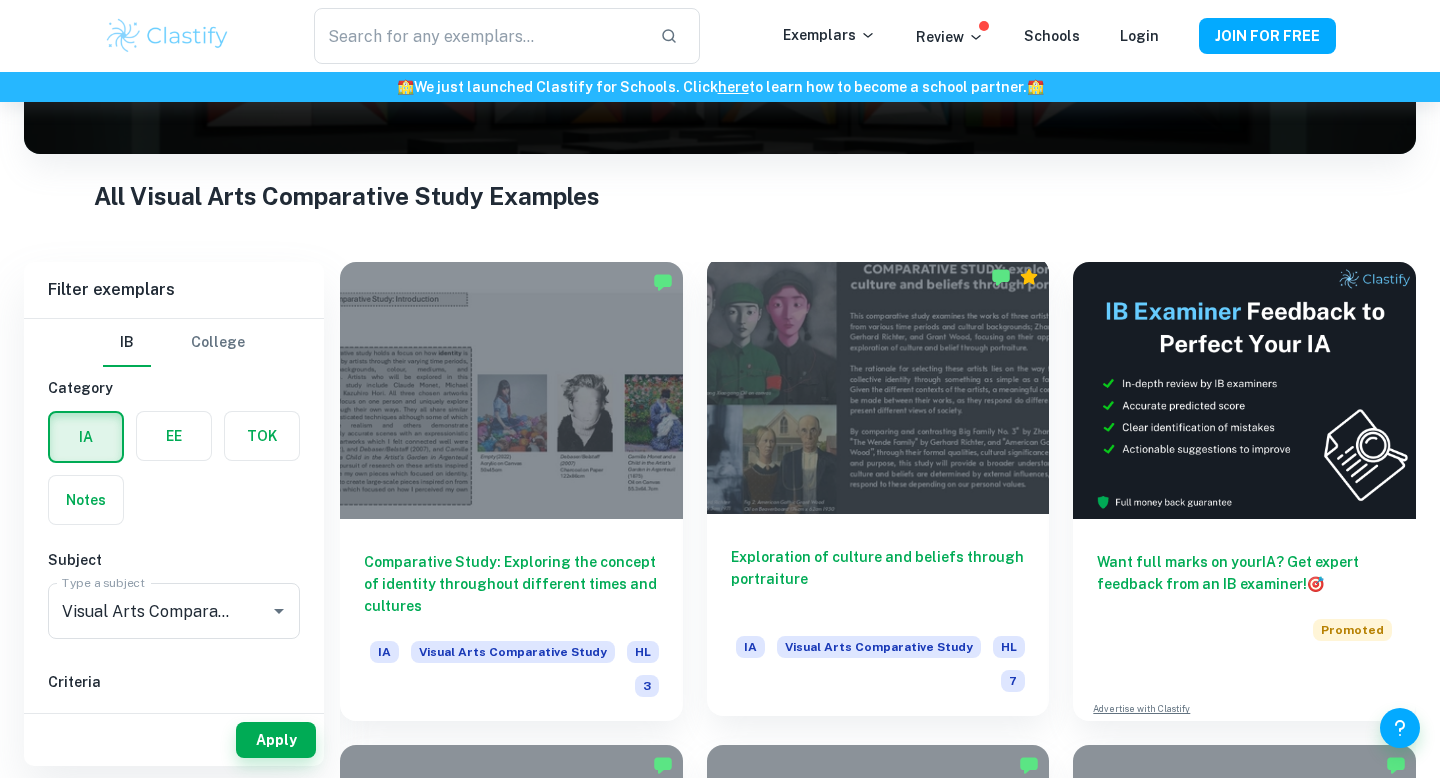 scroll, scrollTop: 315, scrollLeft: 0, axis: vertical 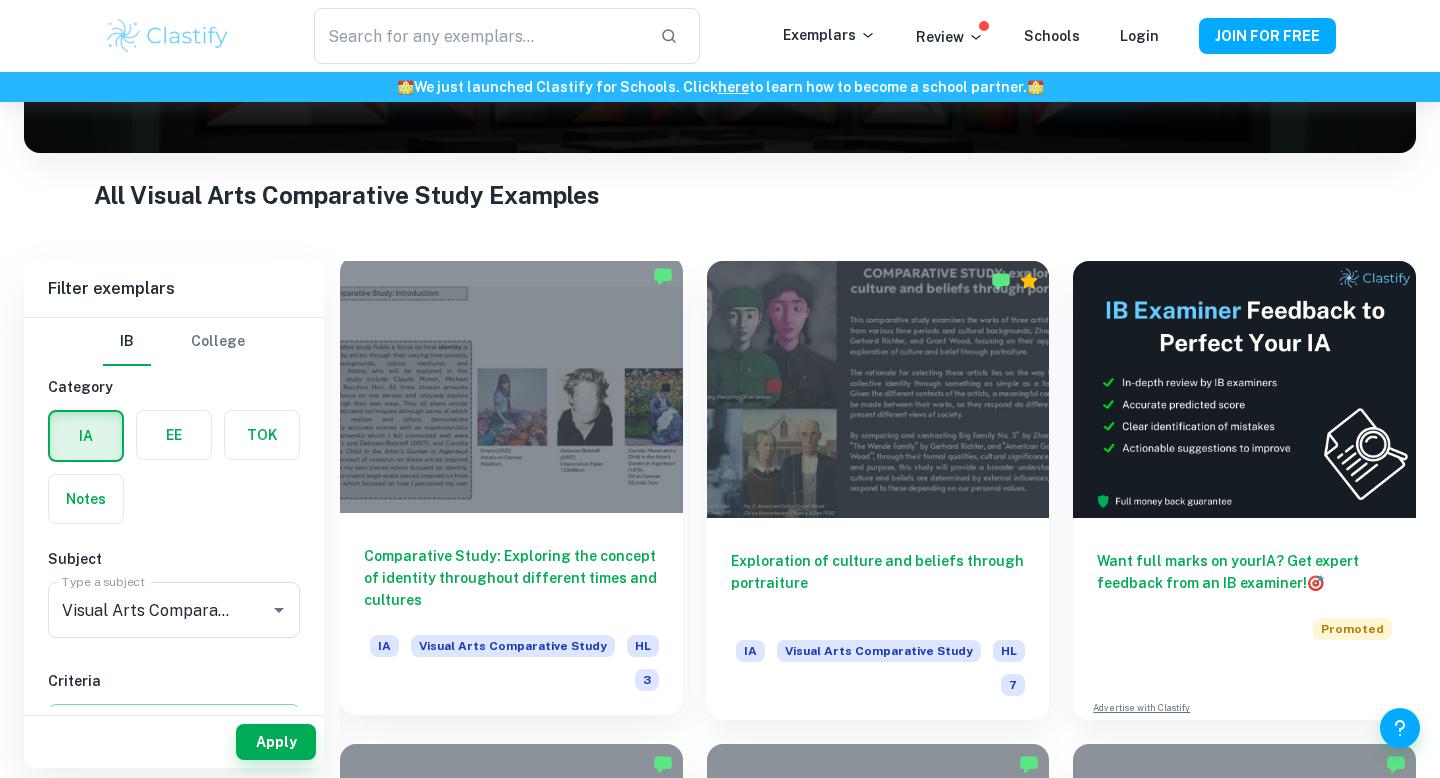 click on "Comparative Study: Exploring the concept of identity throughout different times and cultures IA Visual Arts Comparative Study HL 3" at bounding box center (511, 614) 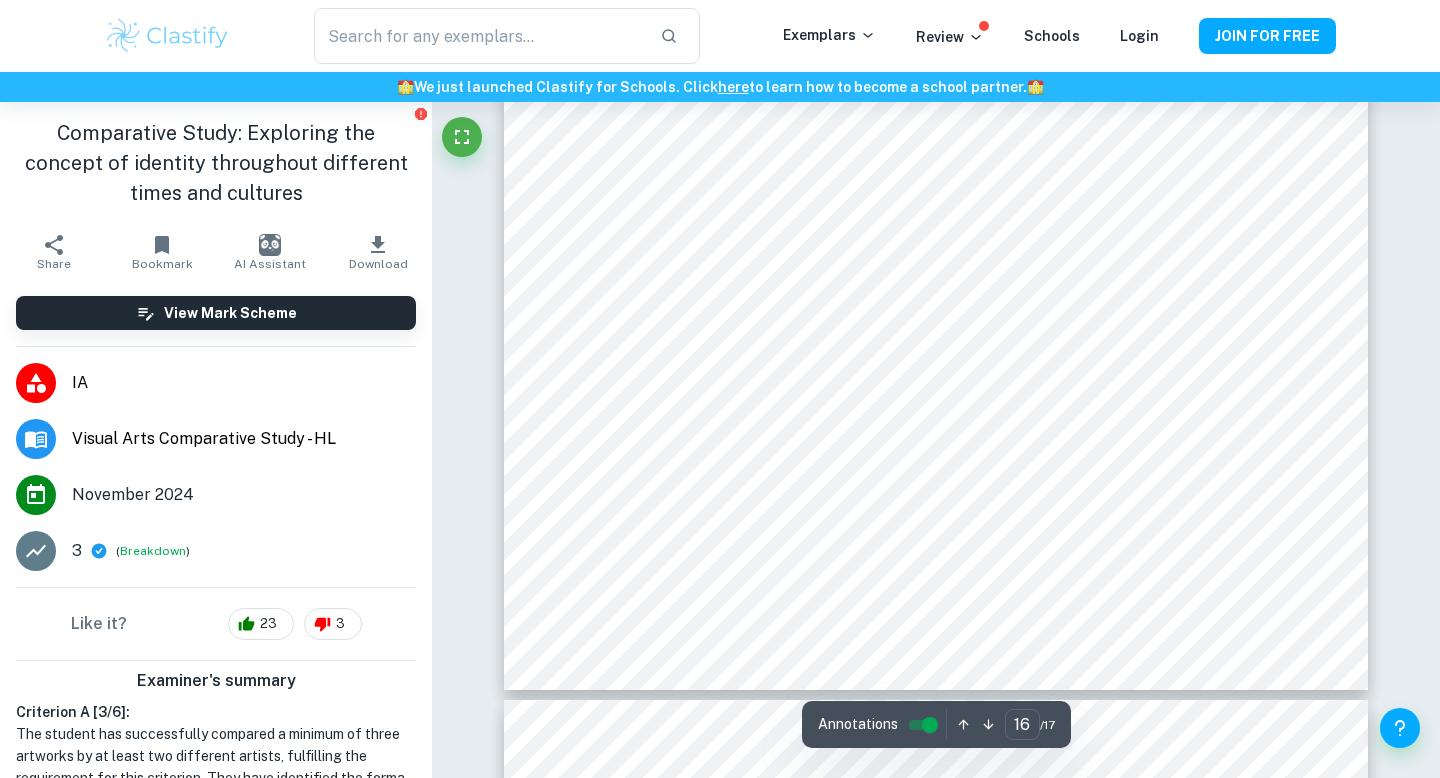 scroll, scrollTop: 9898, scrollLeft: 0, axis: vertical 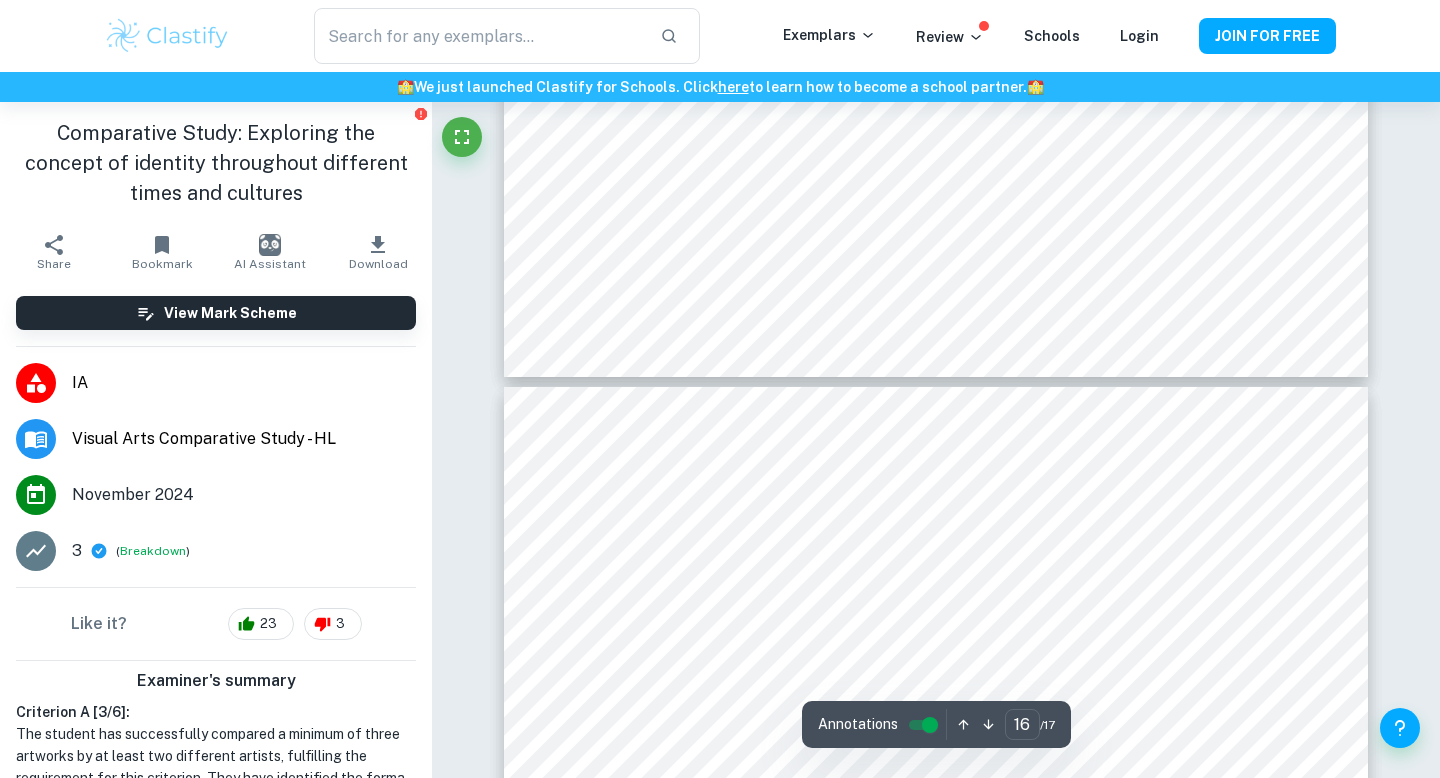 type on "17" 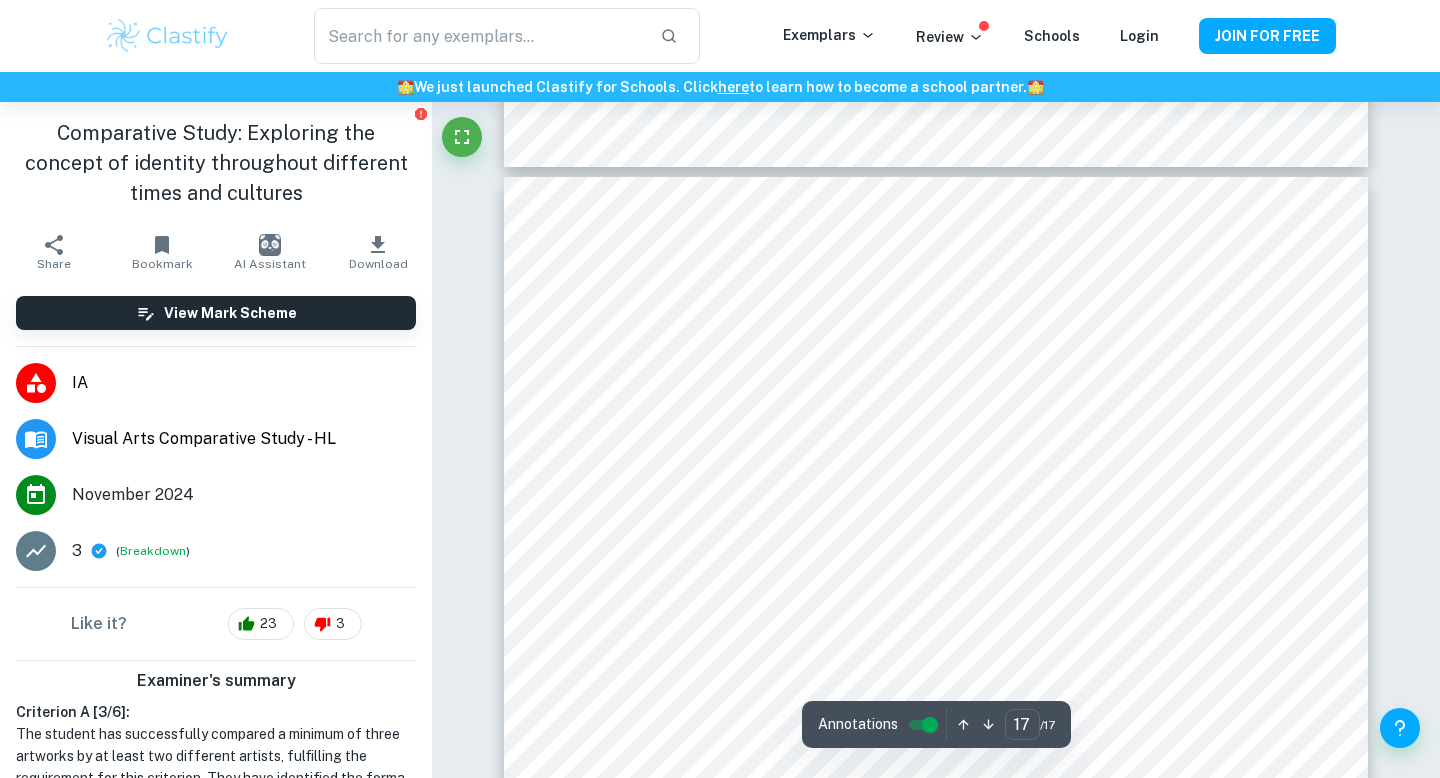 scroll, scrollTop: 10452, scrollLeft: 0, axis: vertical 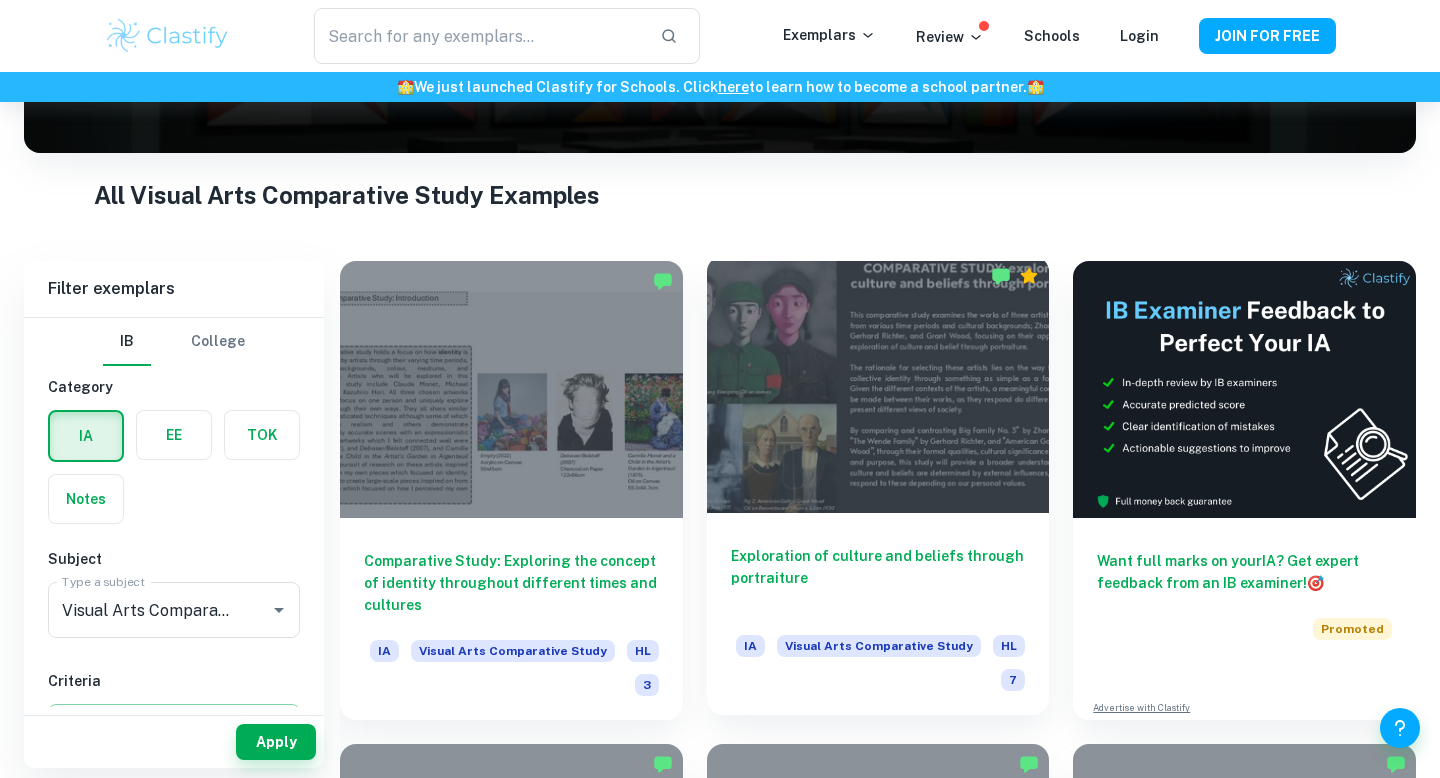 click on "Exploration of culture and beliefs through portraiture" at bounding box center (878, 578) 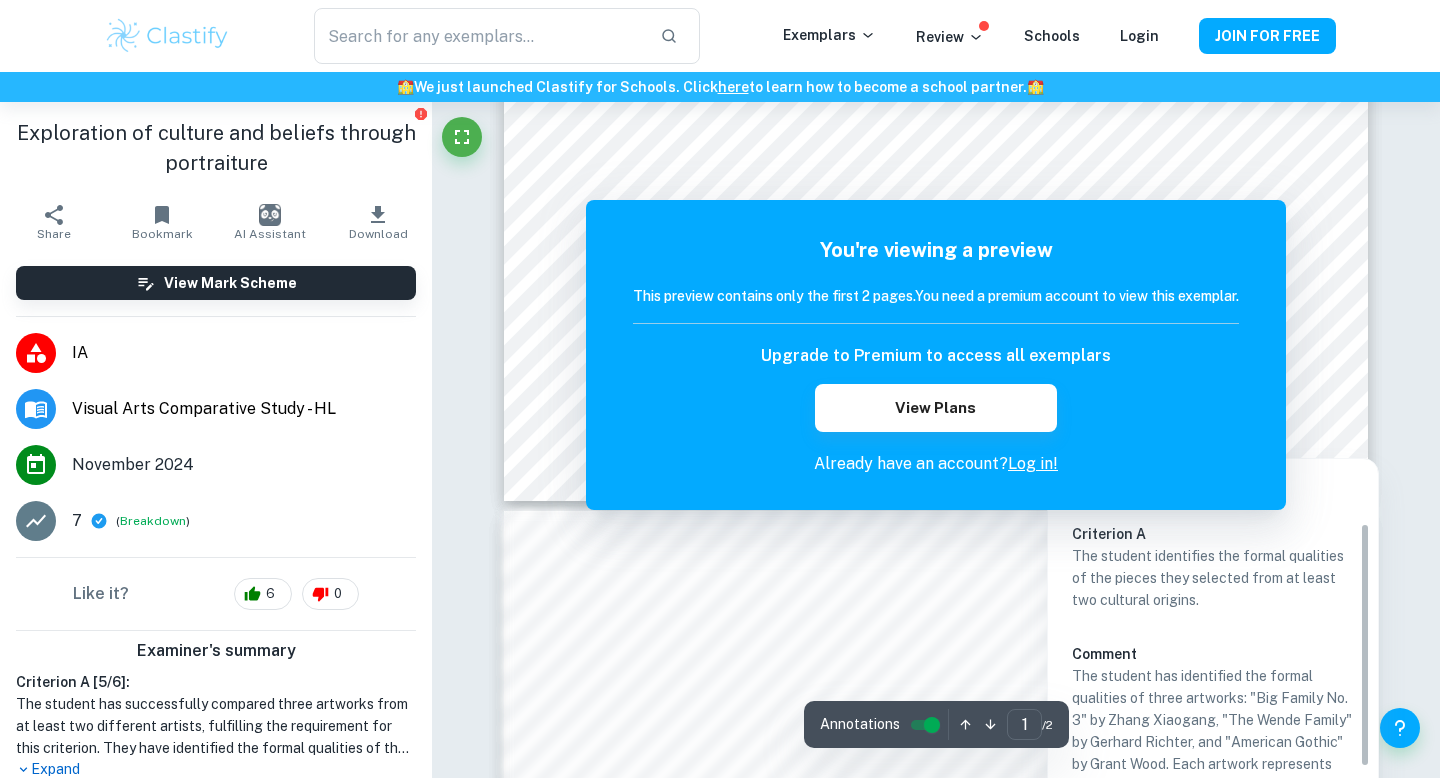 scroll, scrollTop: 102, scrollLeft: 0, axis: vertical 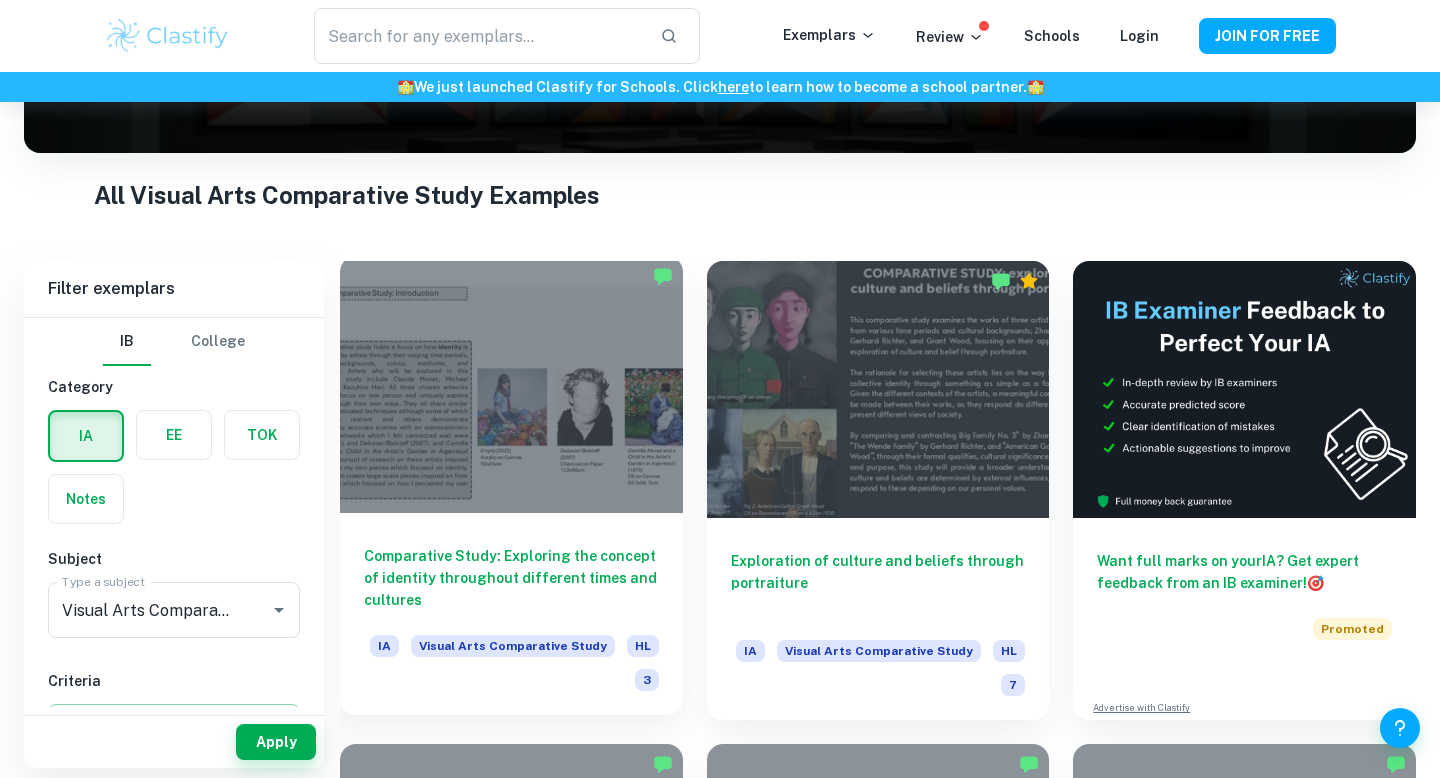 click on "Comparative Study: Exploring the concept of identity throughout different times and cultures" at bounding box center (511, 578) 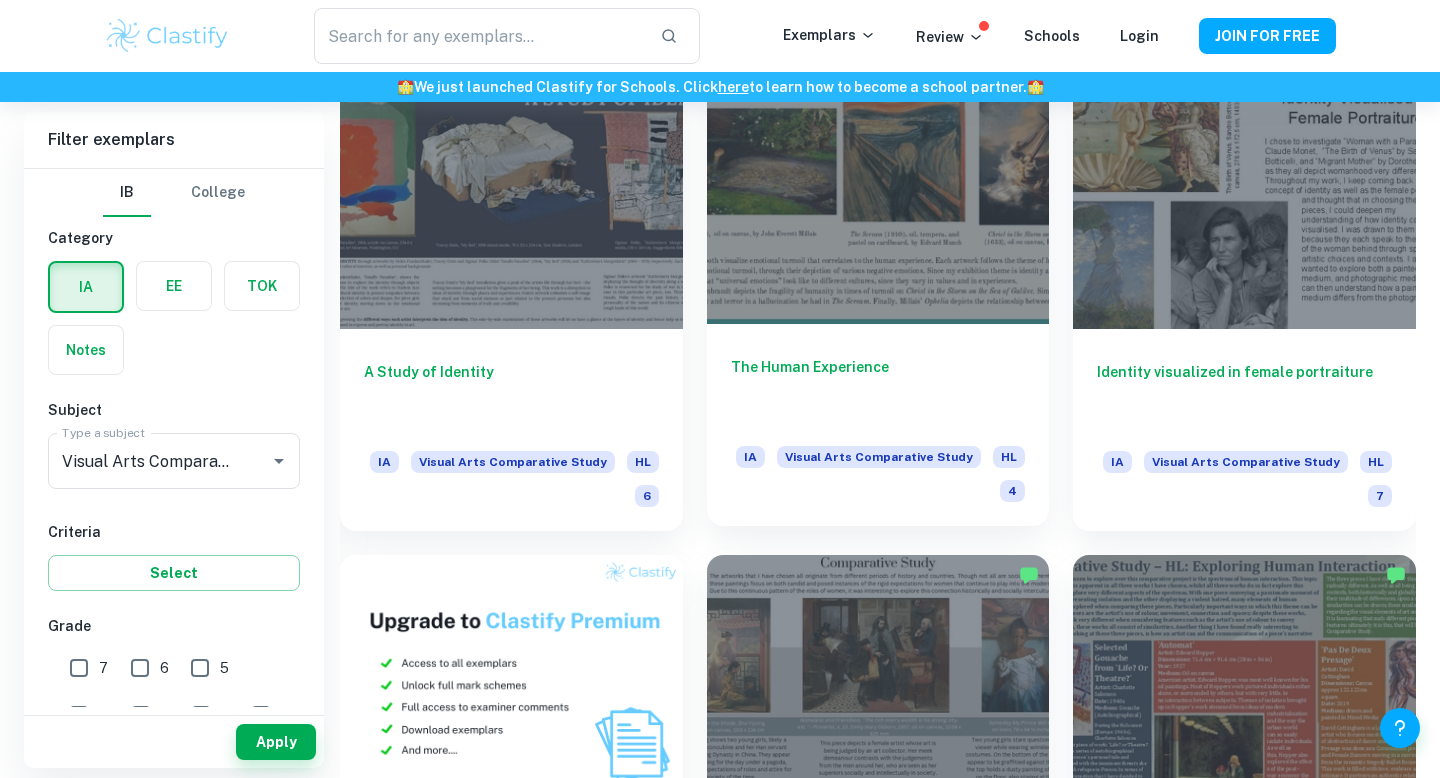 scroll, scrollTop: 1063, scrollLeft: 0, axis: vertical 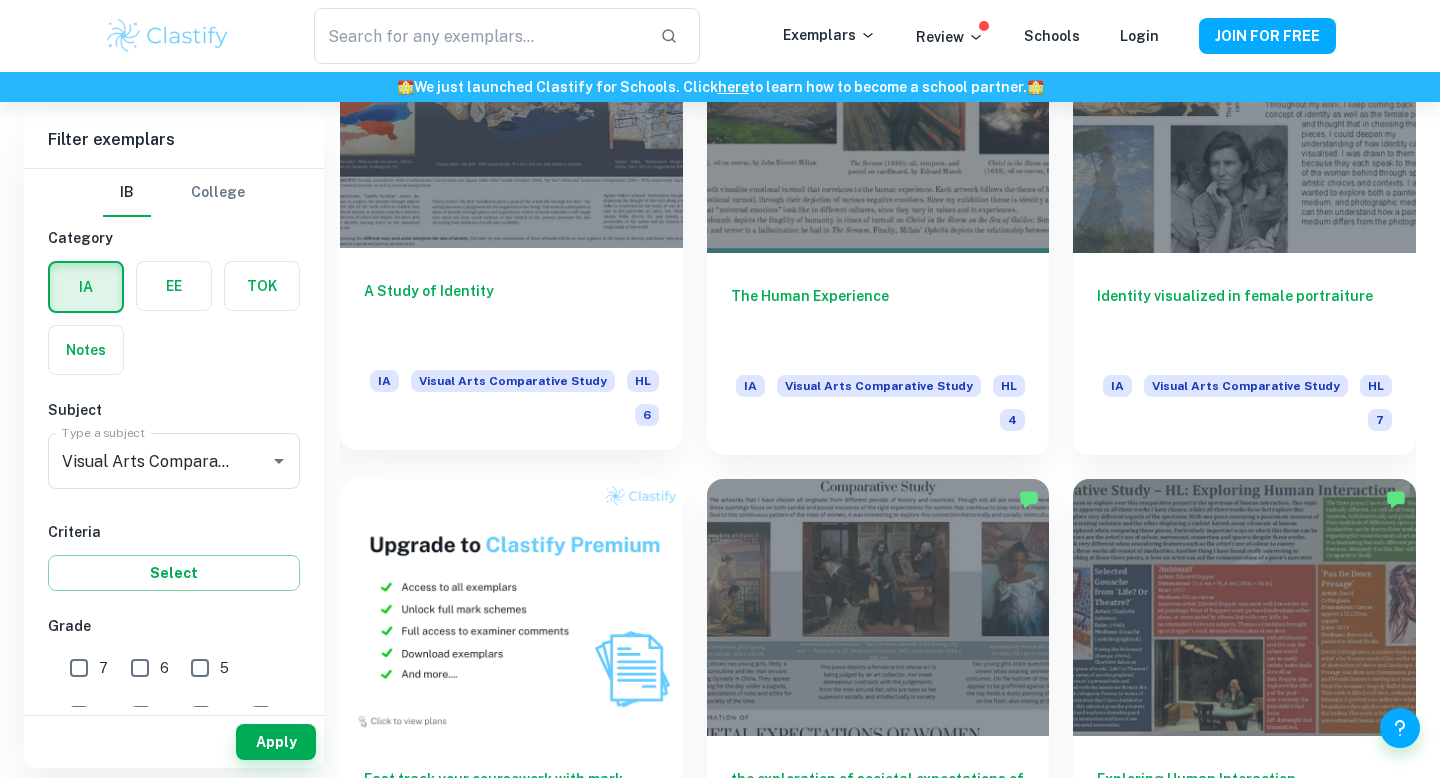 click at bounding box center (511, 119) 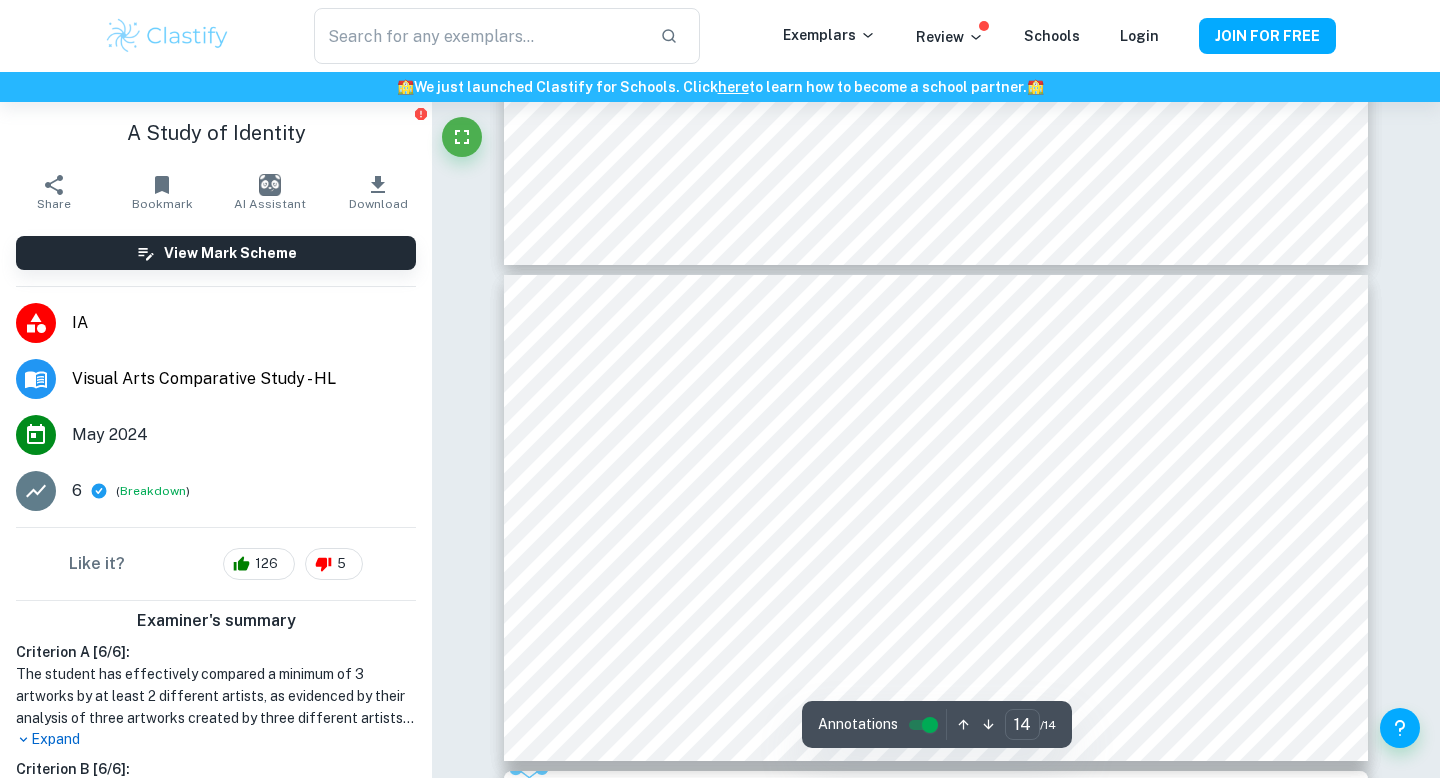 scroll, scrollTop: 6748, scrollLeft: 0, axis: vertical 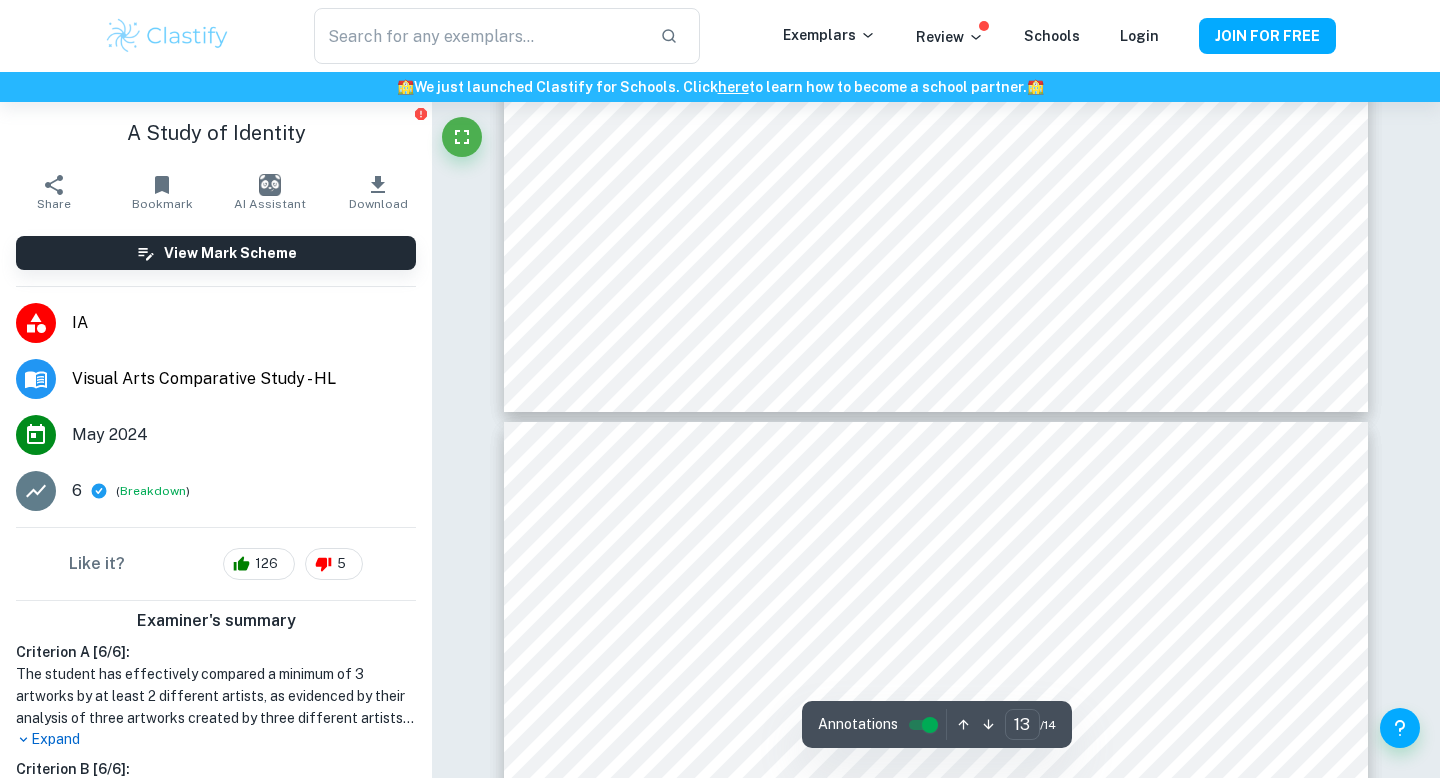 type on "14" 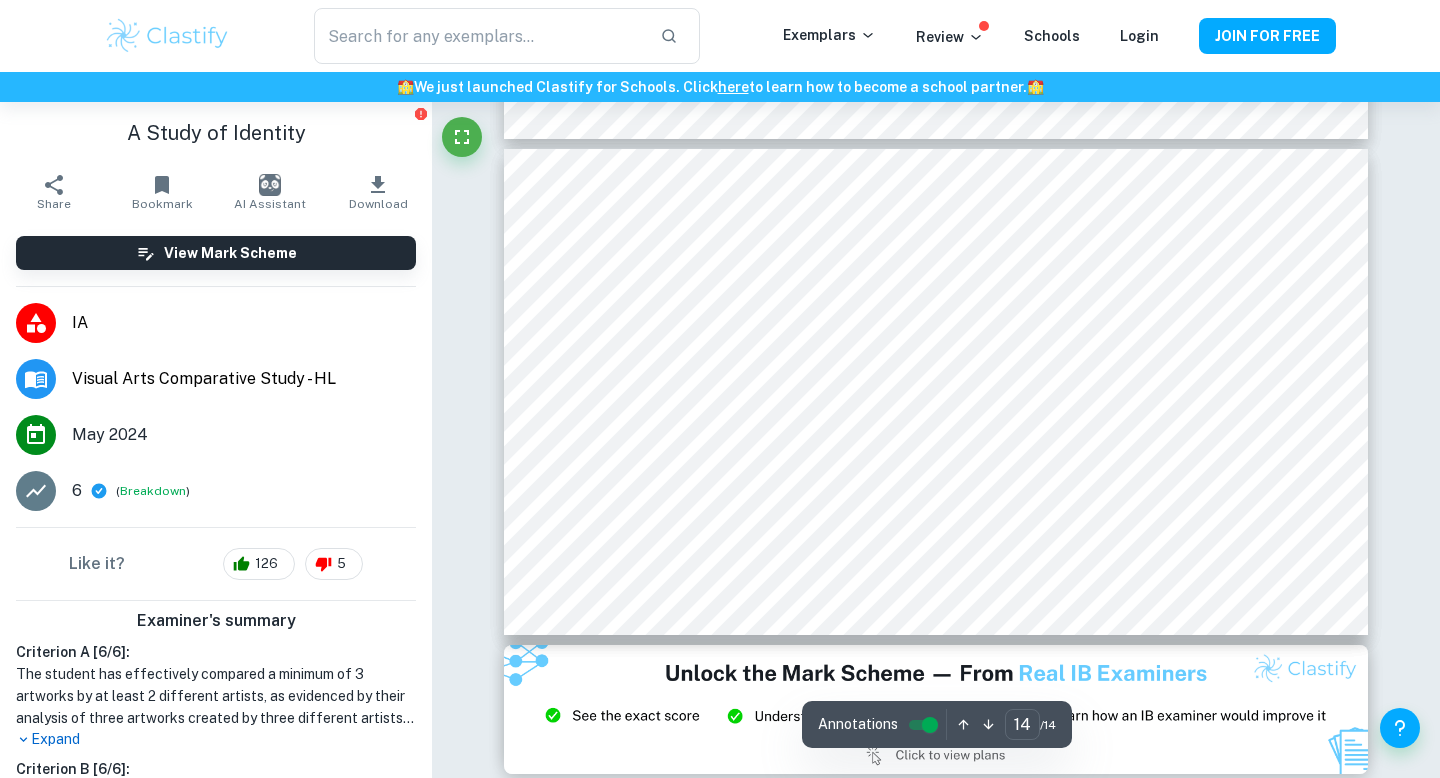 scroll, scrollTop: 6846, scrollLeft: 0, axis: vertical 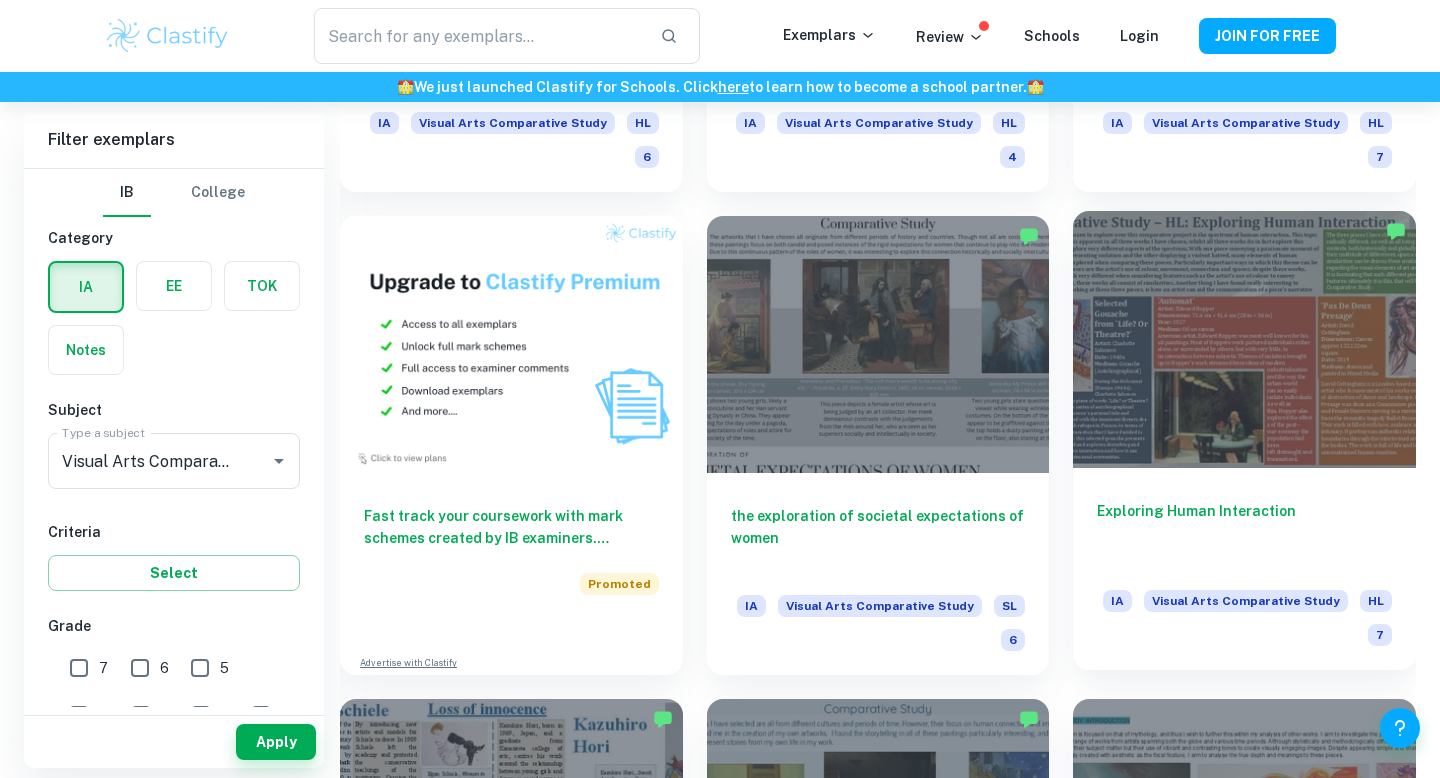 click at bounding box center (1244, 339) 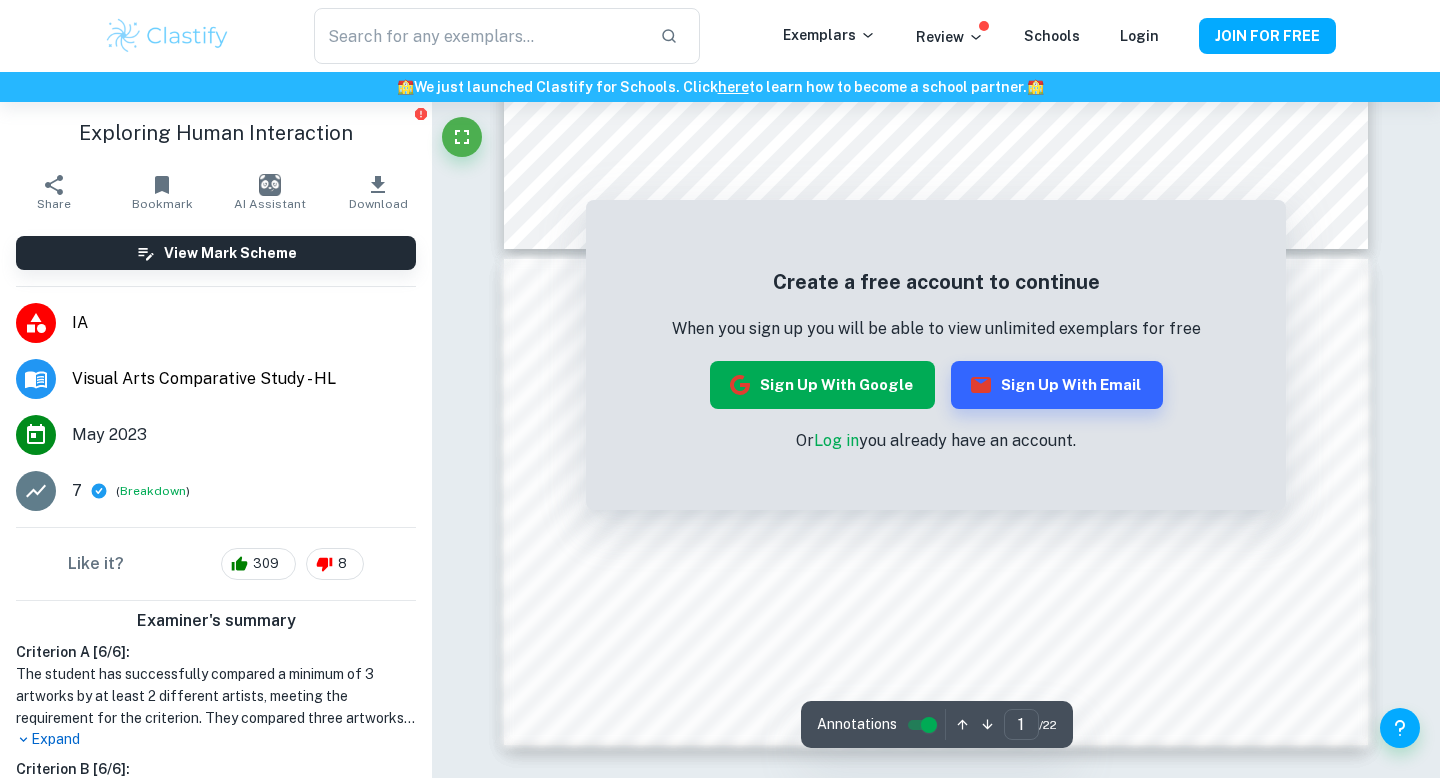 scroll, scrollTop: 464, scrollLeft: 0, axis: vertical 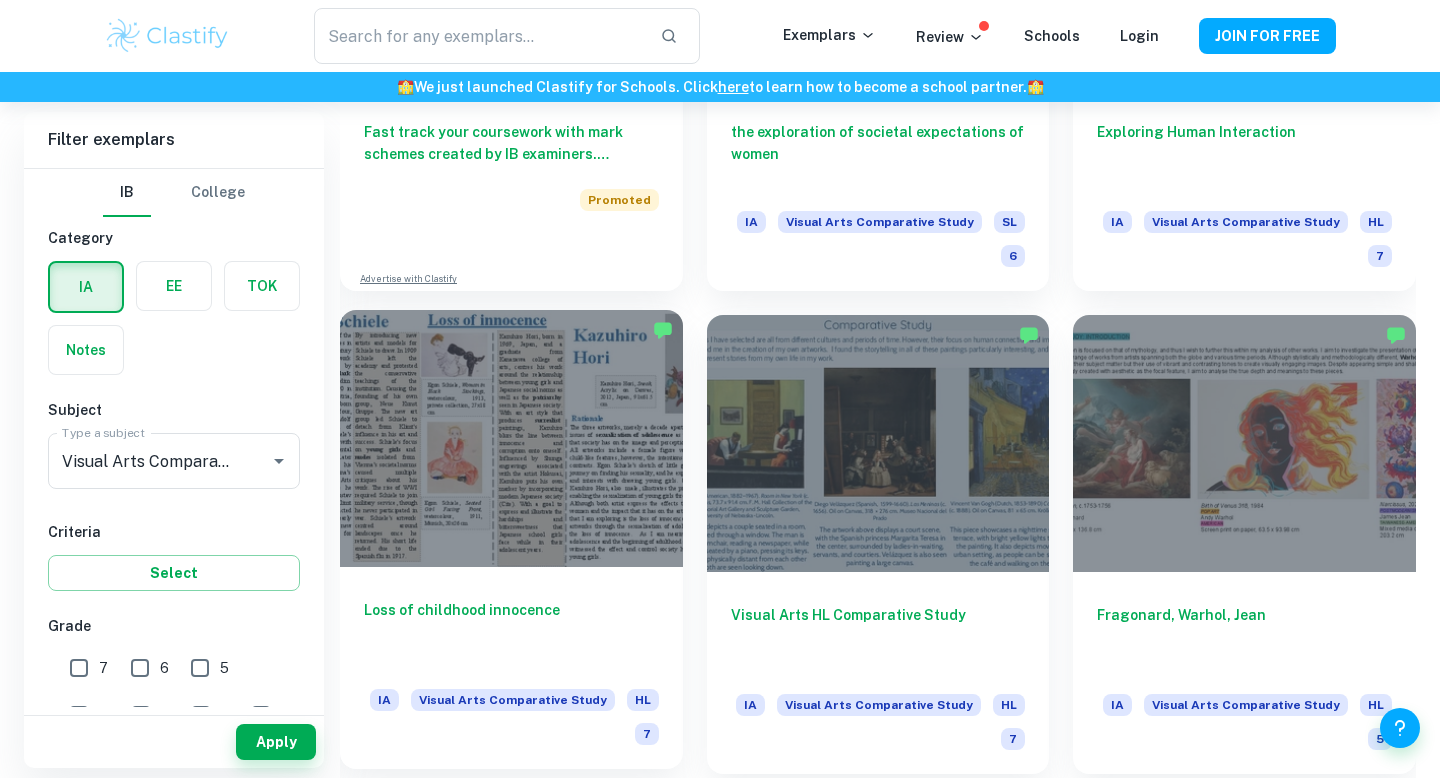 click on "Loss of childhood innocence IA Visual Arts Comparative Study HL 7" at bounding box center (511, 668) 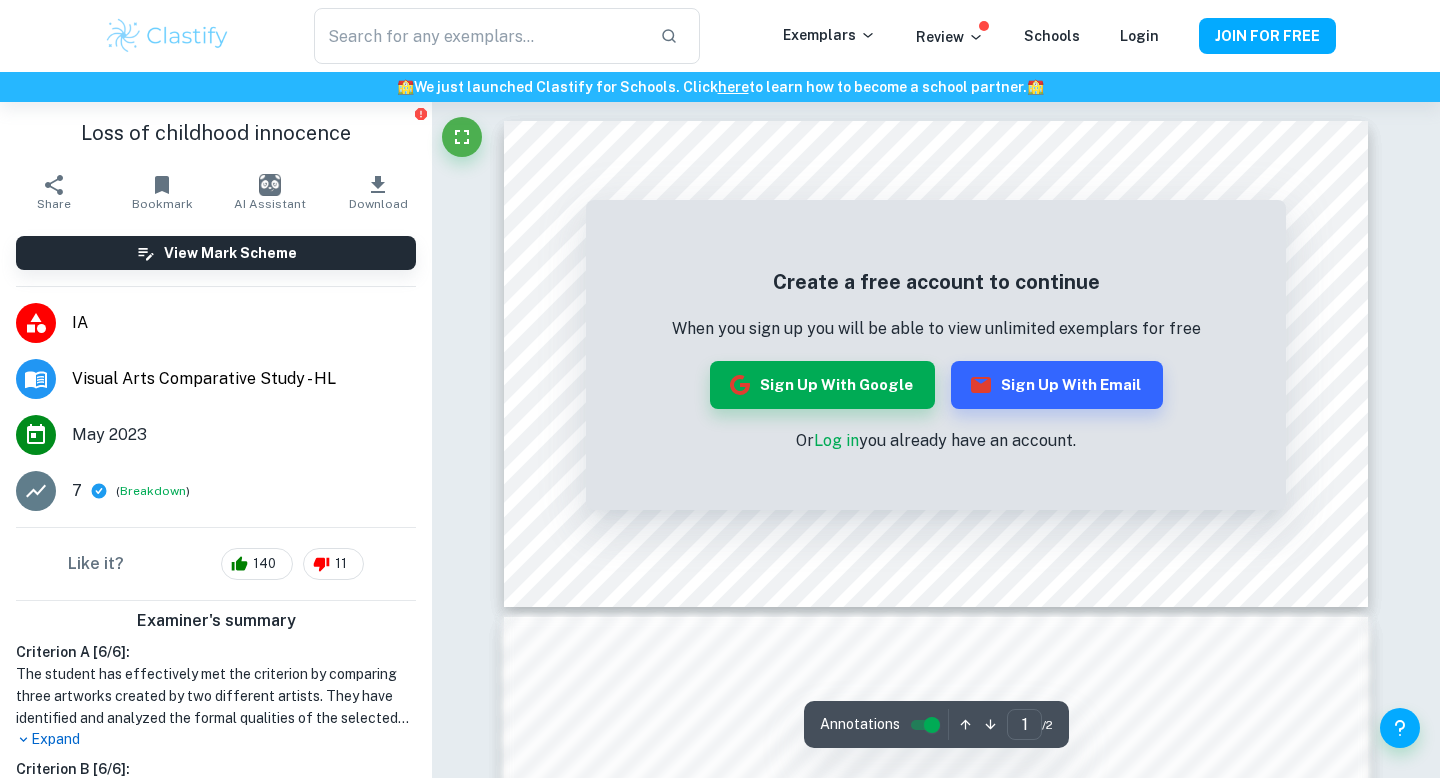 scroll, scrollTop: 0, scrollLeft: 0, axis: both 